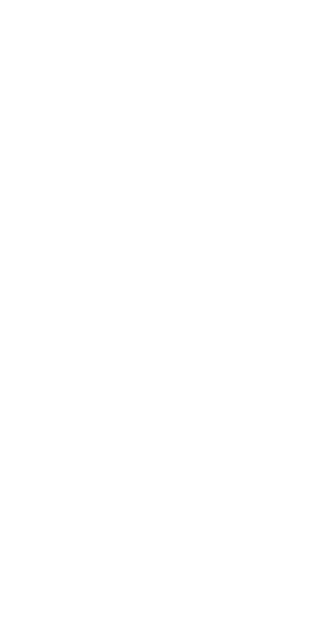 scroll, scrollTop: 0, scrollLeft: 0, axis: both 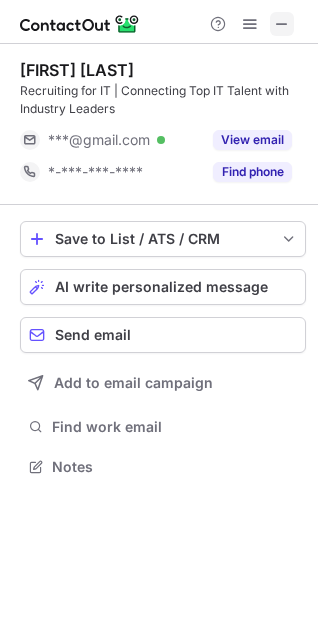 click at bounding box center [282, 24] 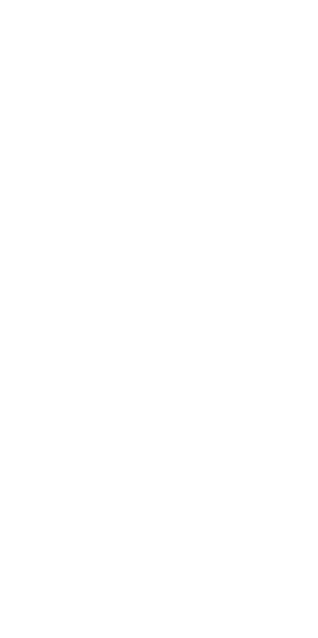 scroll, scrollTop: 0, scrollLeft: 0, axis: both 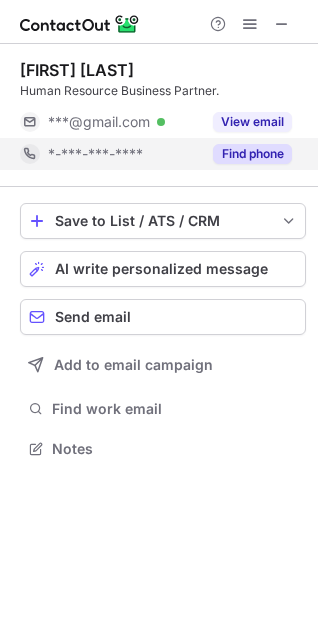 click on "Find phone" at bounding box center (252, 154) 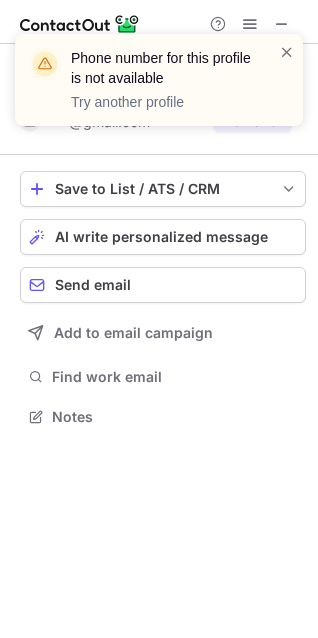 scroll, scrollTop: 402, scrollLeft: 318, axis: both 